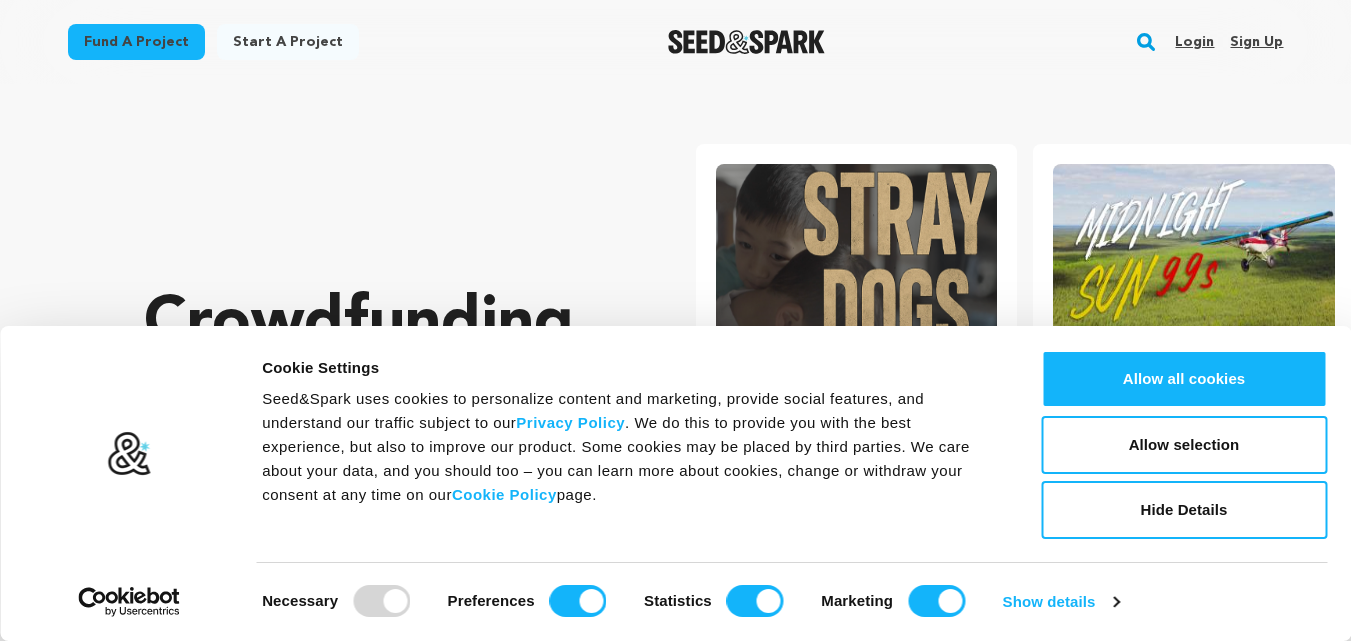 click on "Allow all cookies" at bounding box center [1184, 379] 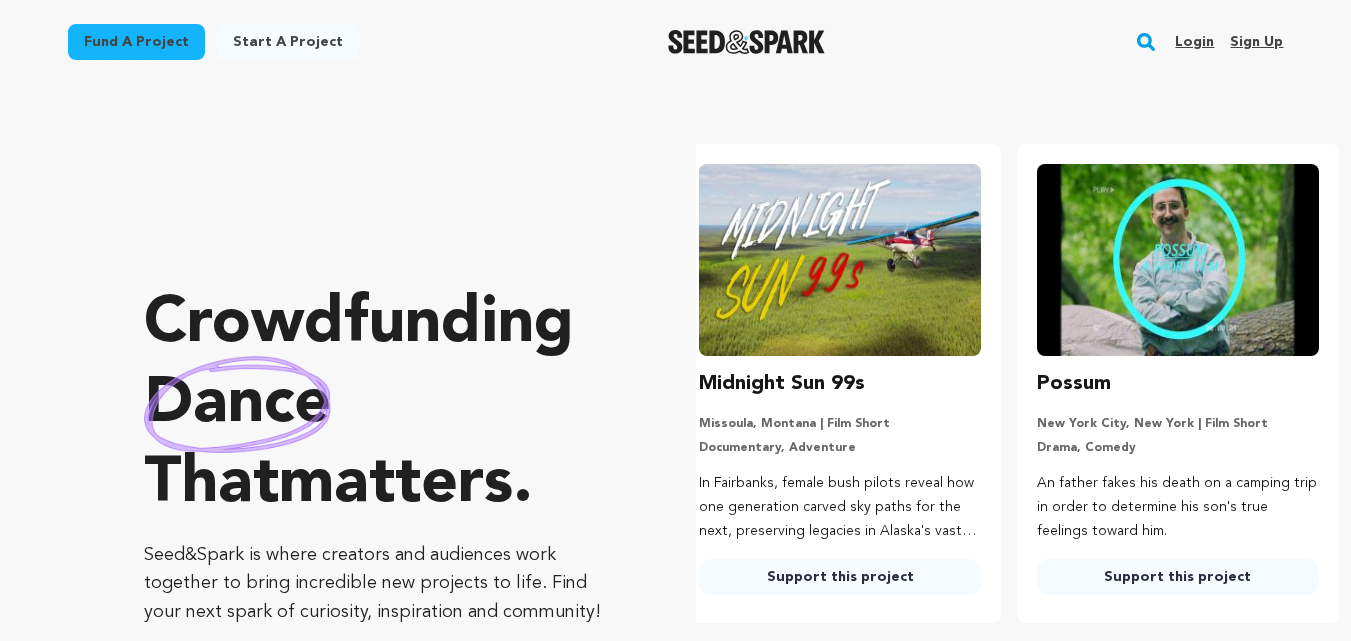 click on "Sign up" at bounding box center [1256, 42] 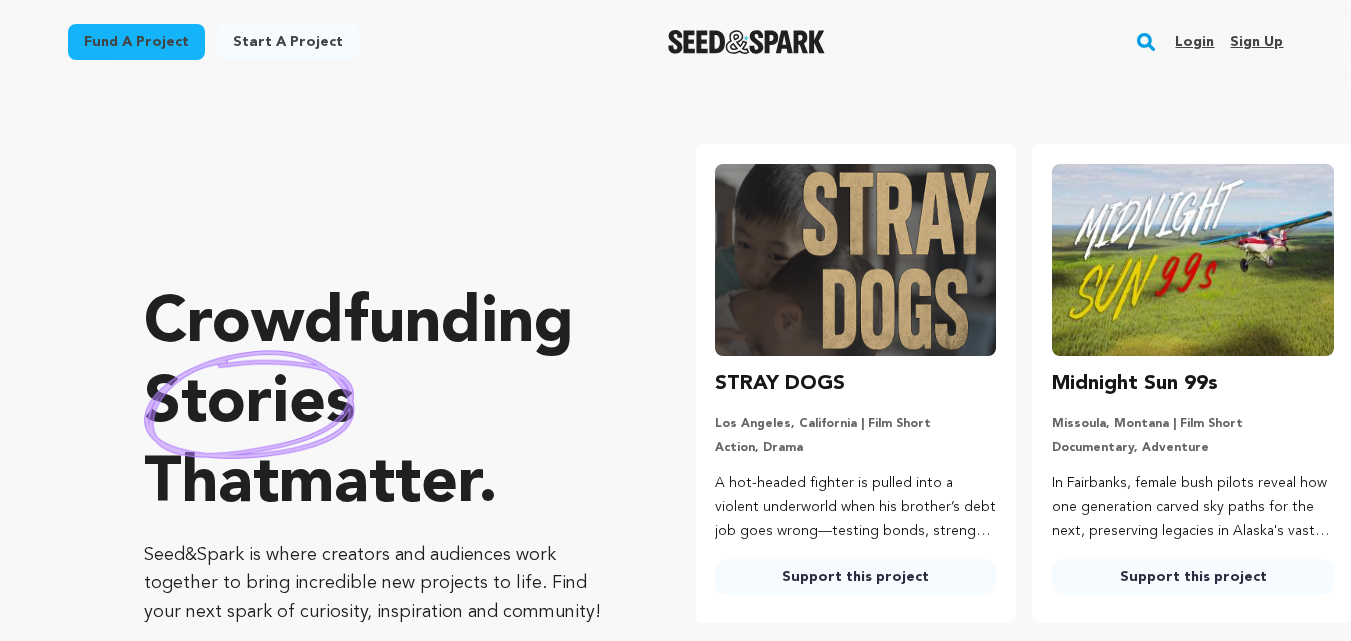 scroll, scrollTop: 0, scrollLeft: 0, axis: both 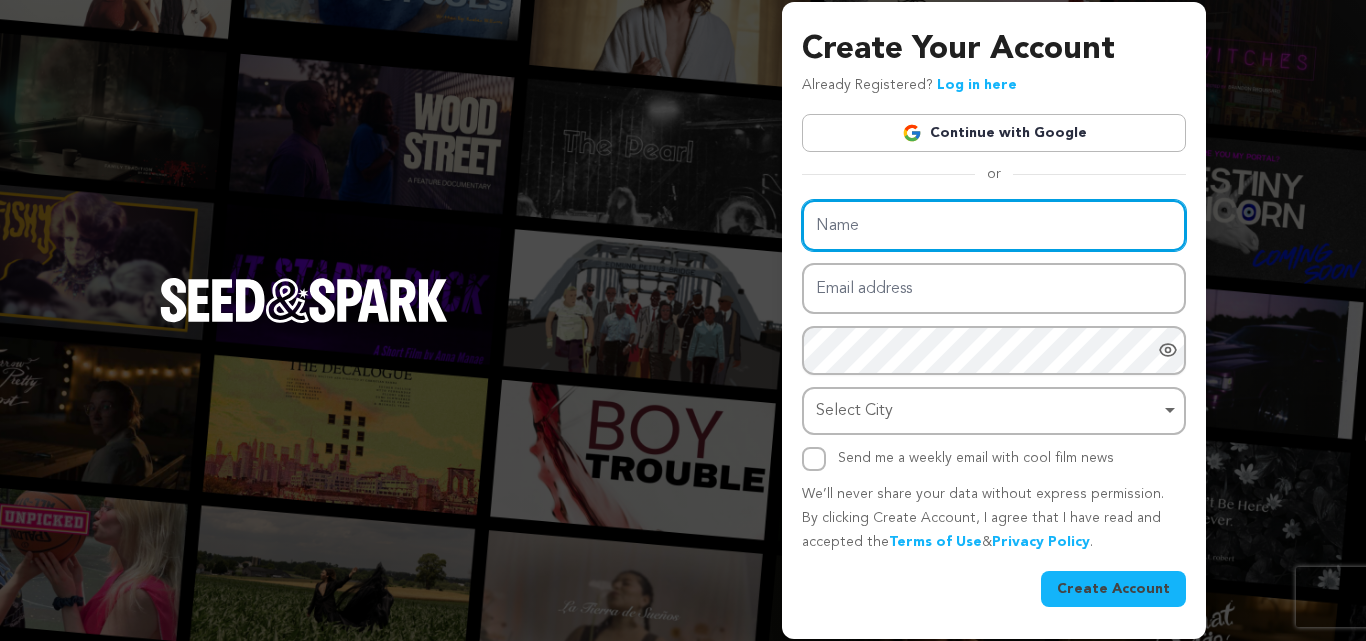 type on "Elite SEO Agency Los Angeles" 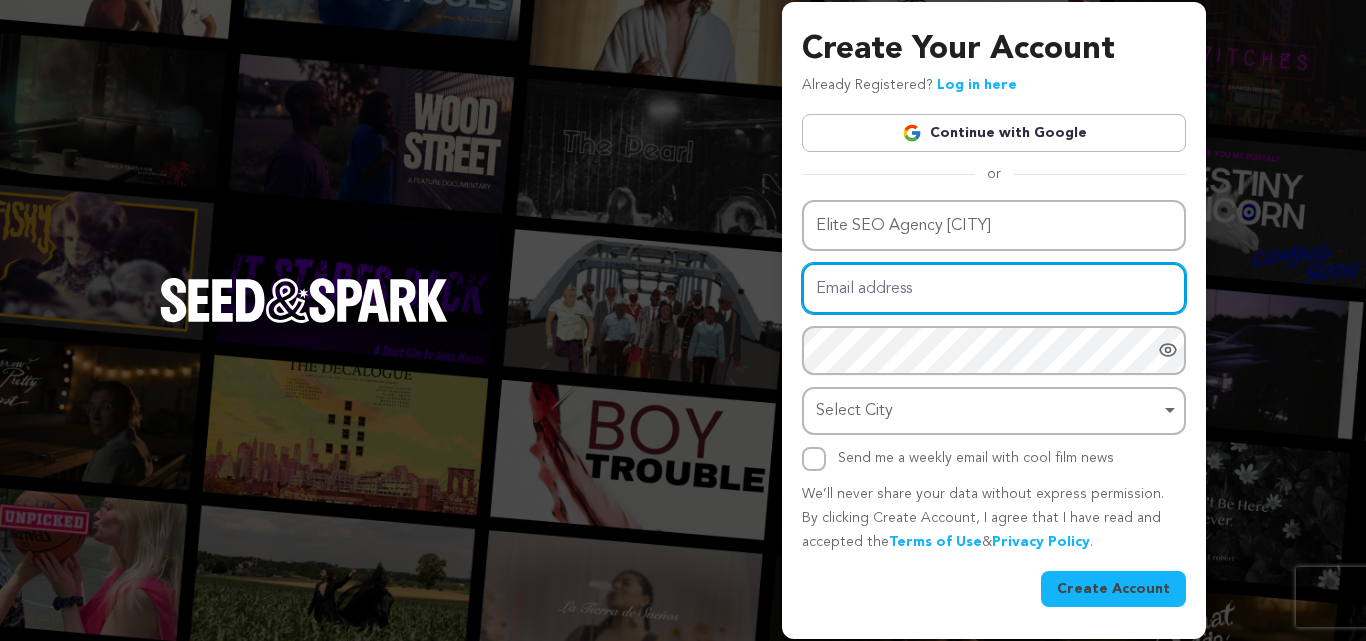 type on "eliteseoagencylosangeles@gmail.com" 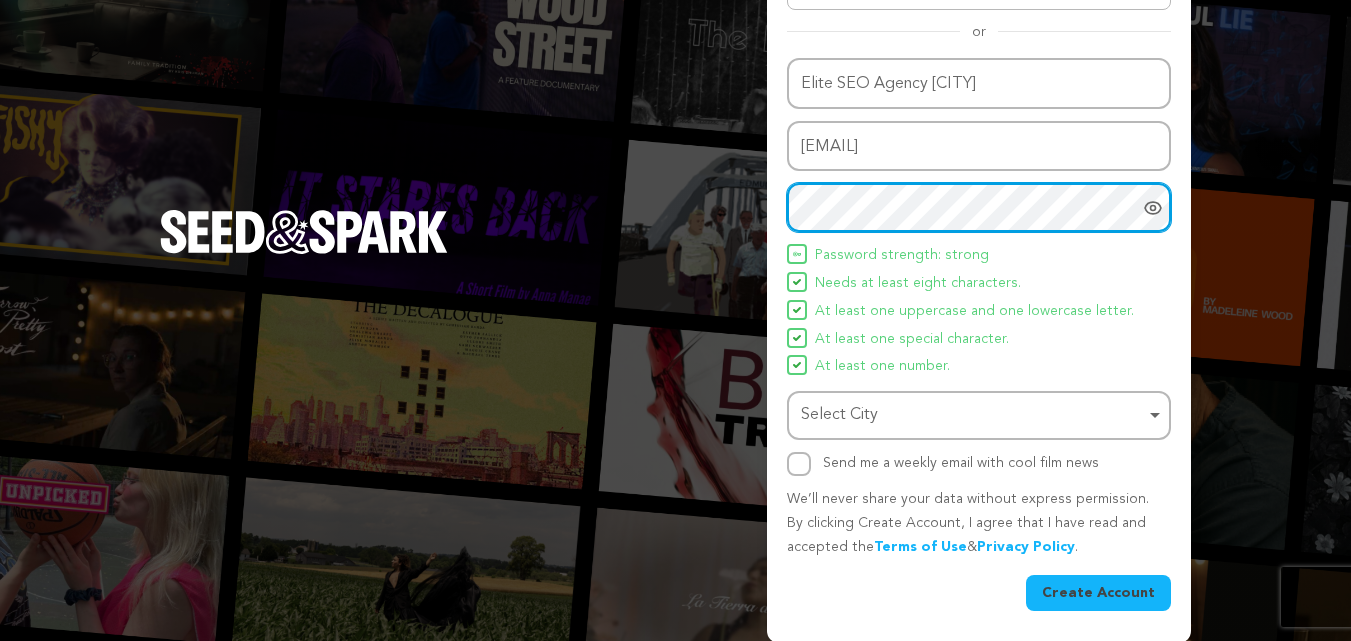 scroll, scrollTop: 142, scrollLeft: 0, axis: vertical 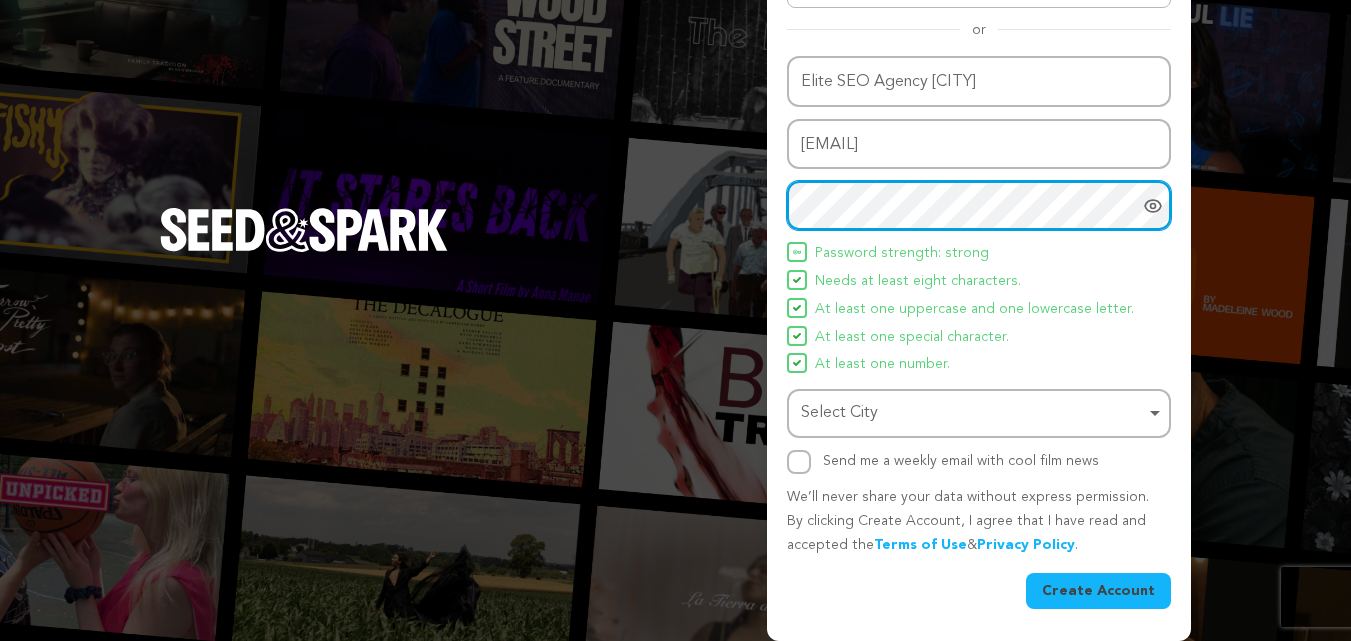 click on "Select City Remove item" at bounding box center (973, 413) 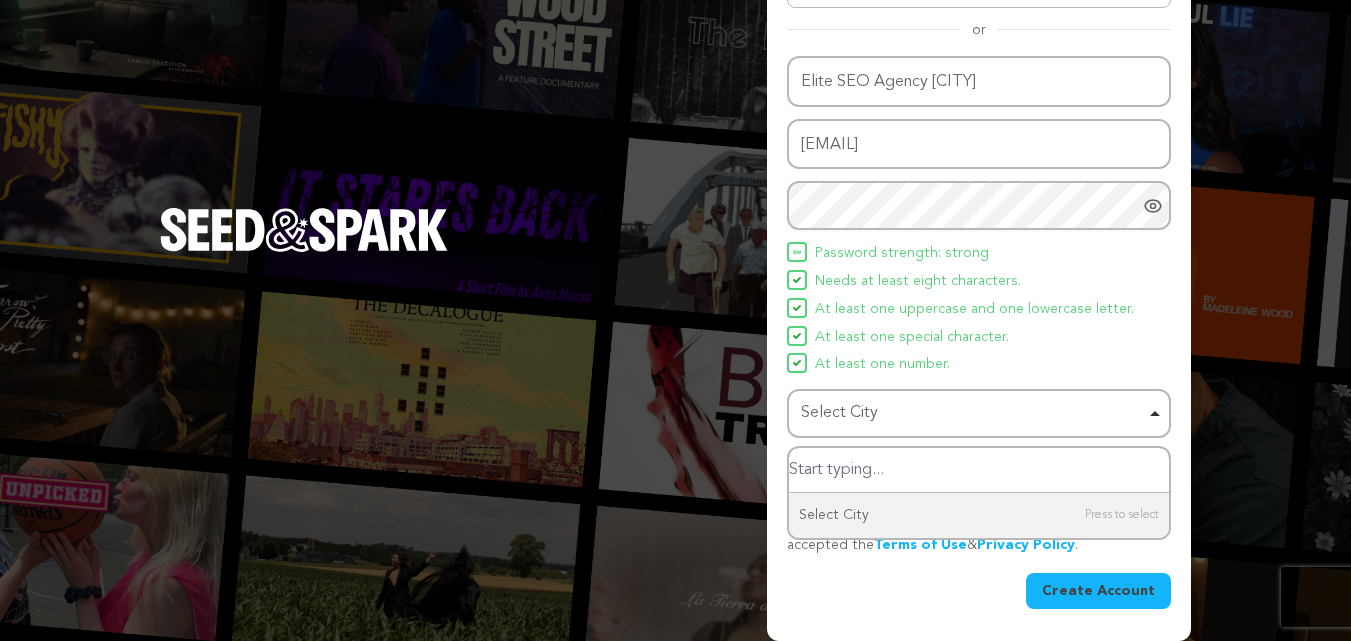 paste on "Los Angeles" 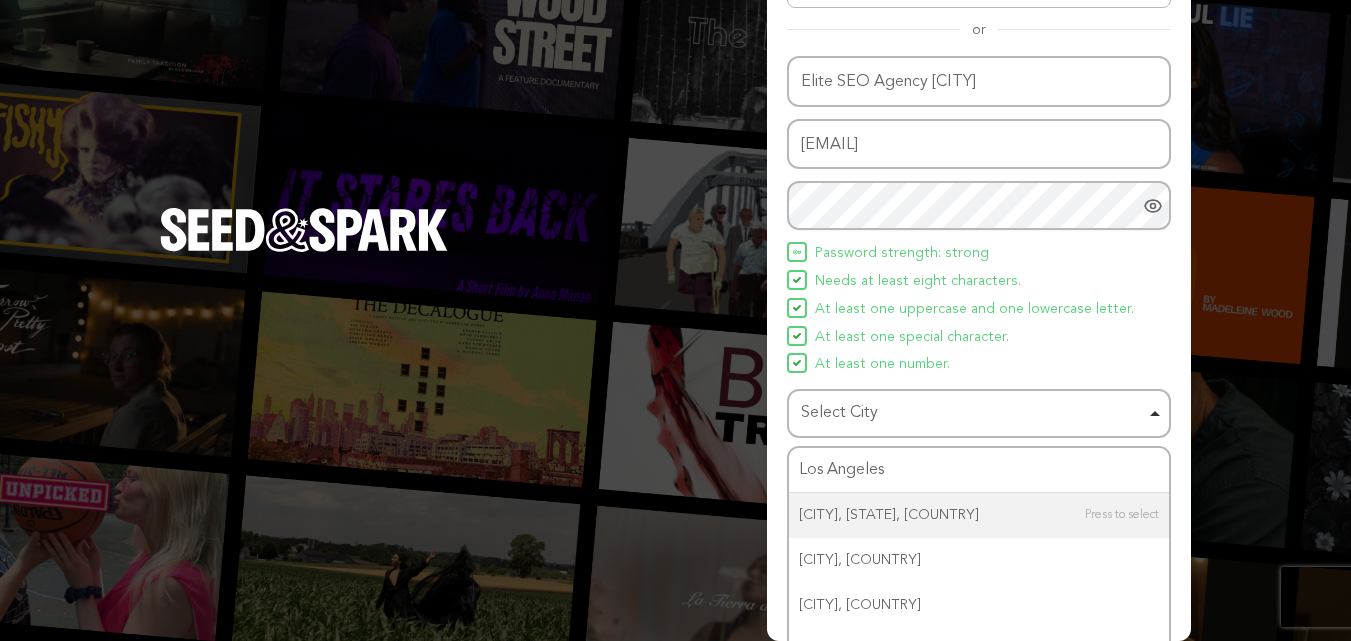 type 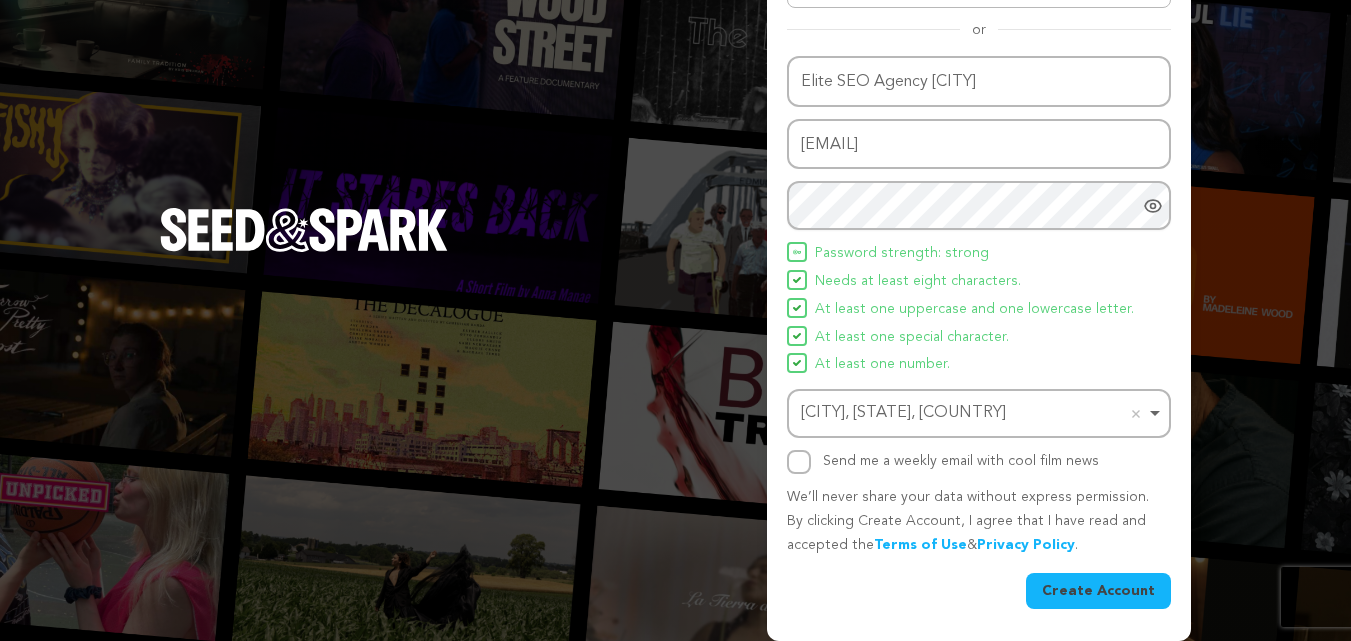 click on "Create Account" at bounding box center [1098, 591] 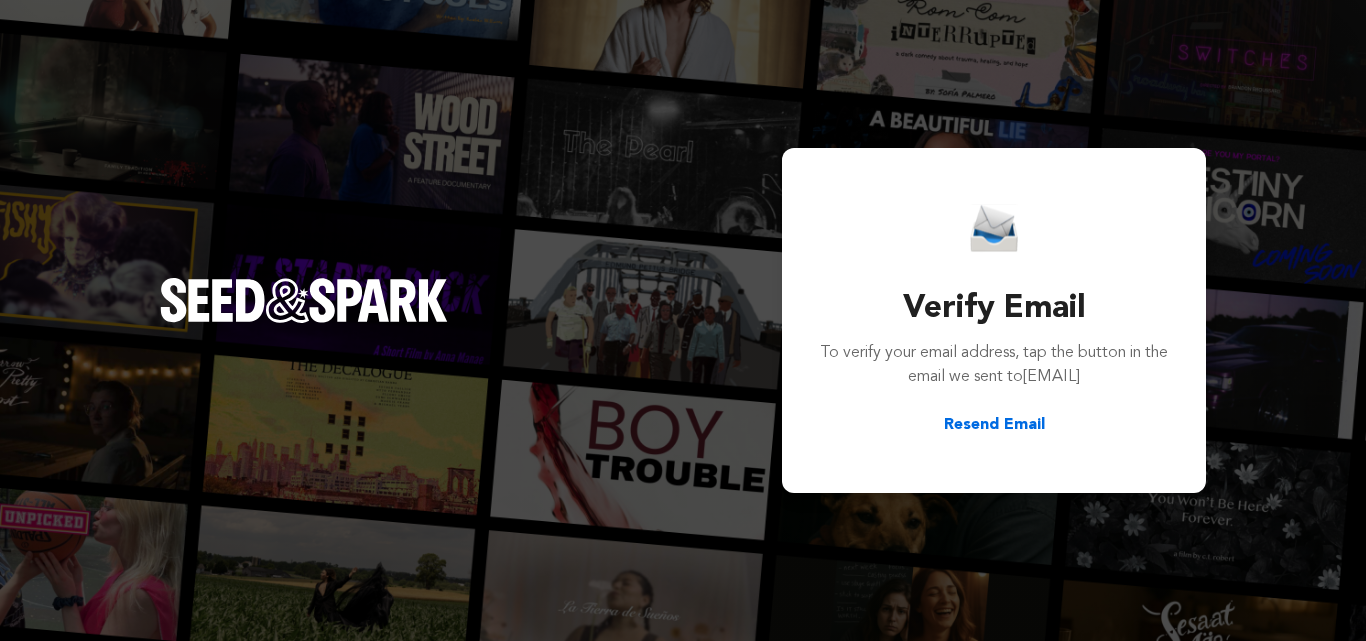 scroll, scrollTop: 0, scrollLeft: 0, axis: both 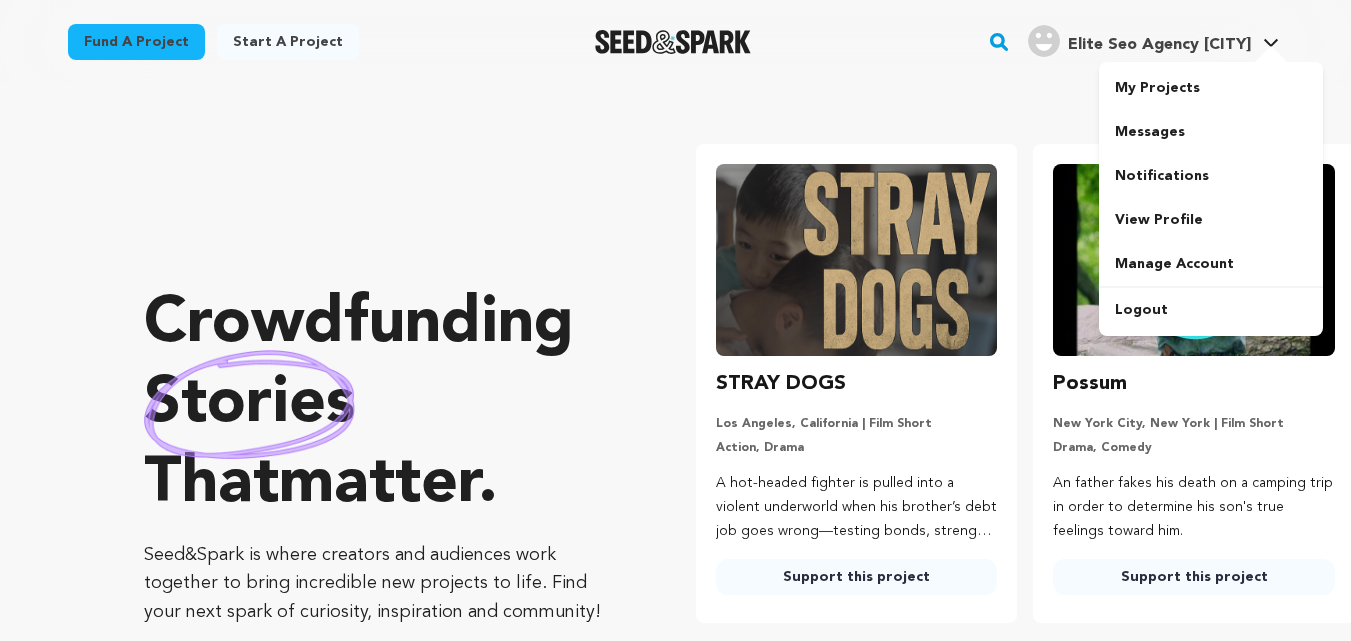 click on "Elite Seo Agency [CITY]" at bounding box center [1159, 45] 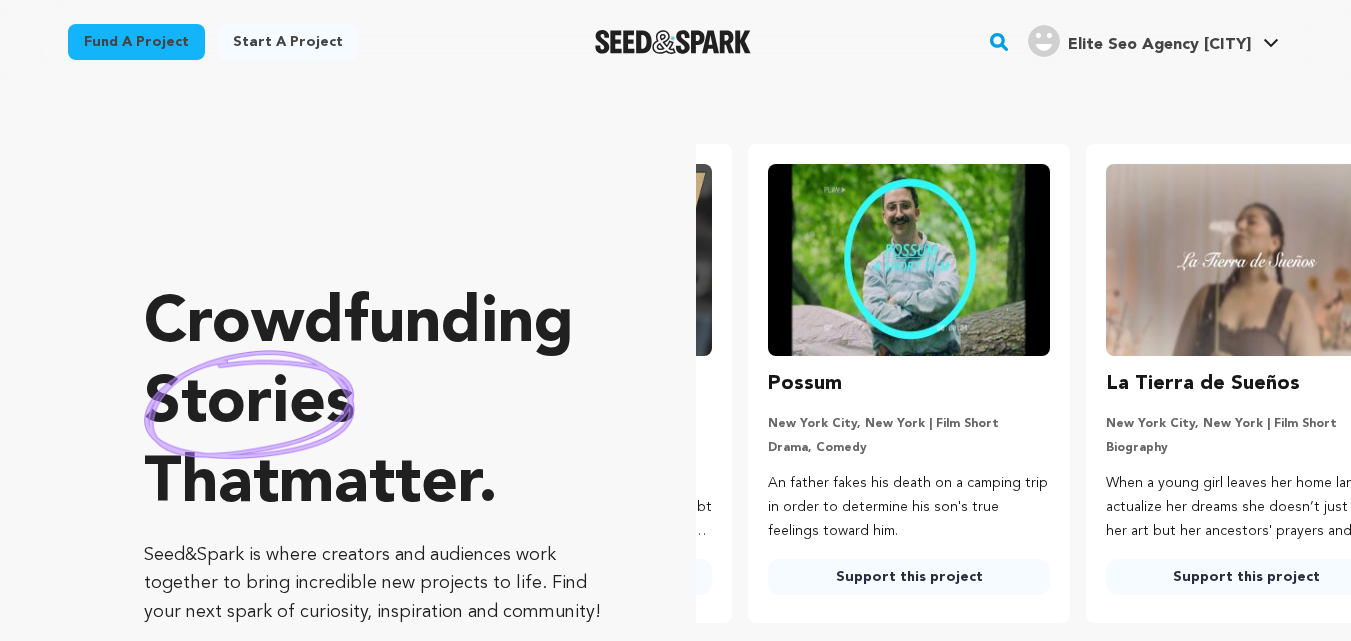 scroll, scrollTop: 0, scrollLeft: 354, axis: horizontal 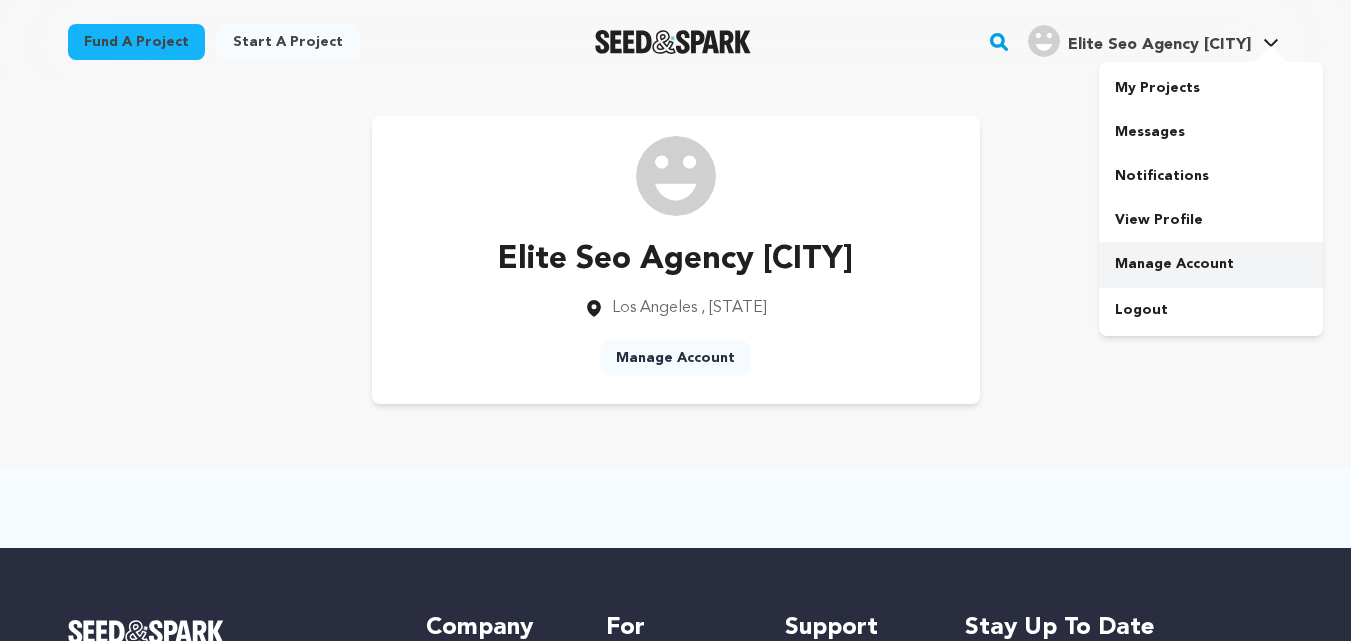 click on "Manage Account" at bounding box center [1211, 264] 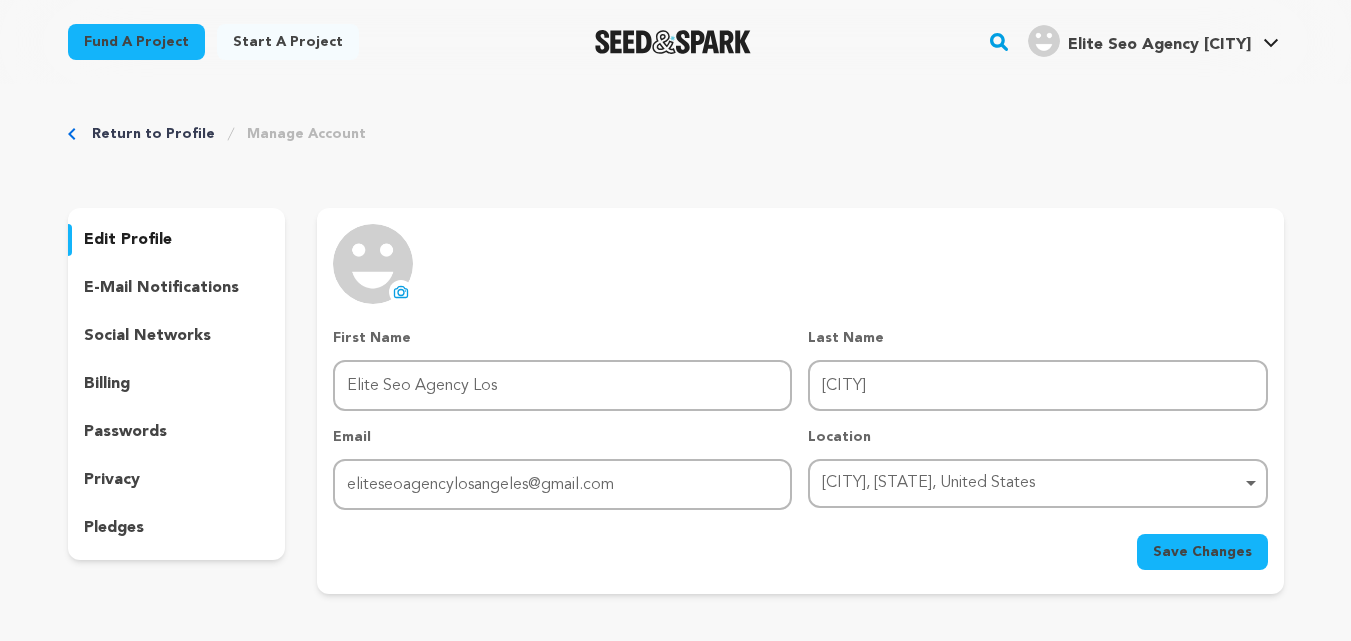 scroll, scrollTop: 0, scrollLeft: 0, axis: both 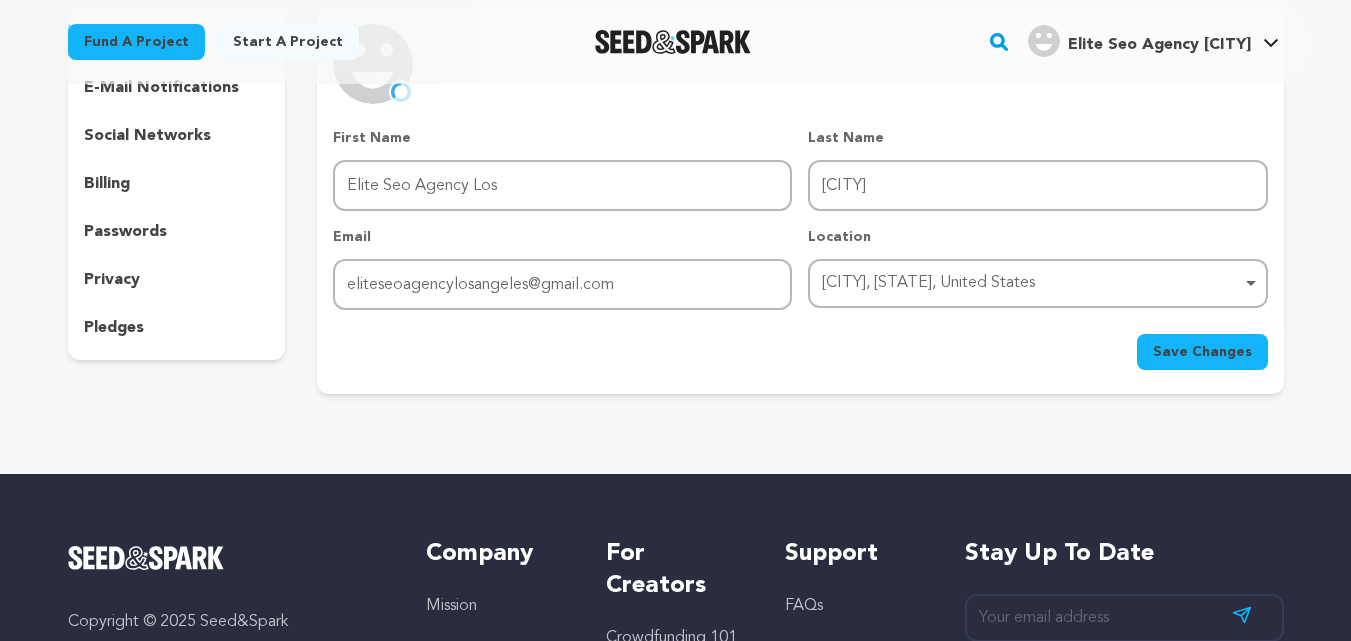 click on "Save Changes" at bounding box center [1202, 352] 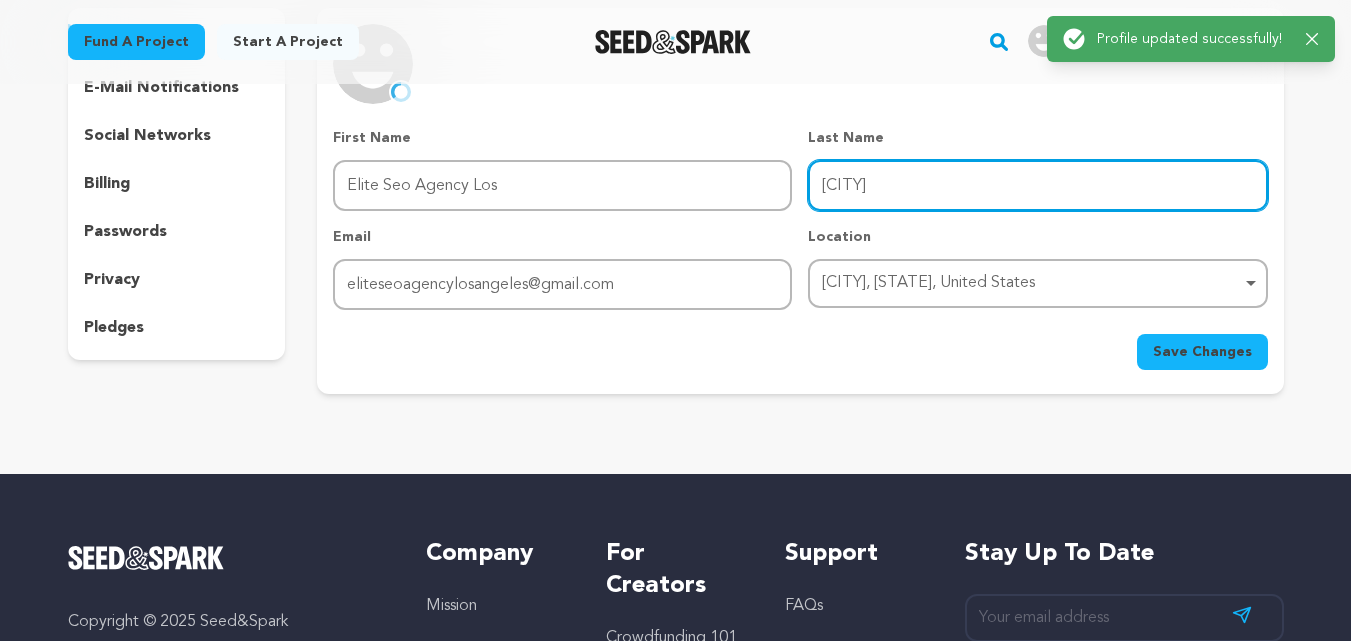 drag, startPoint x: 882, startPoint y: 185, endPoint x: 717, endPoint y: 185, distance: 165 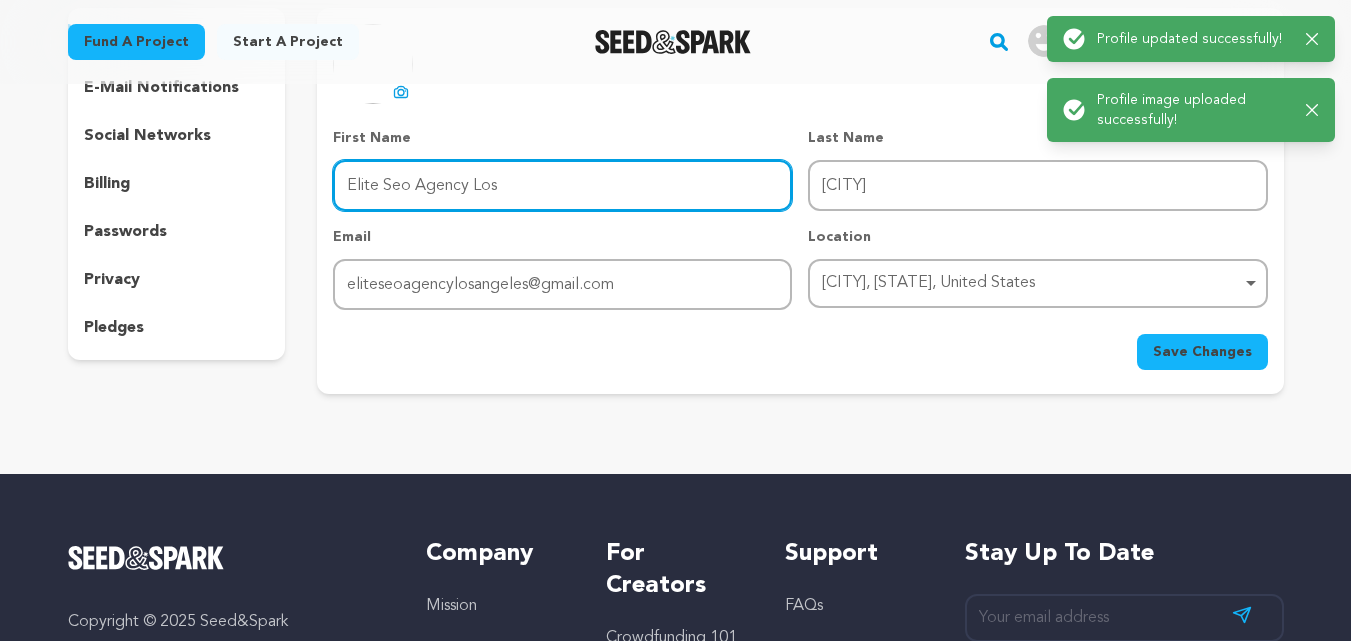 click on "Elite Seo Agency Los" at bounding box center (562, 185) 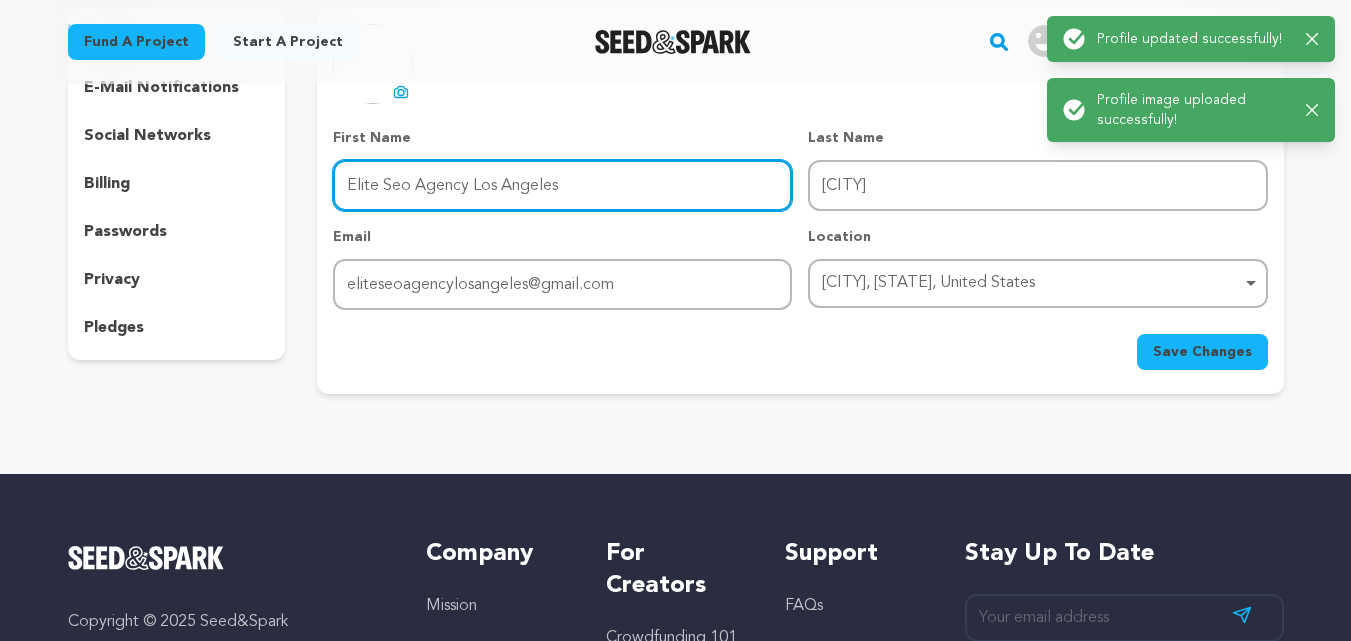 type on "Elite Seo Agency Los Angeles" 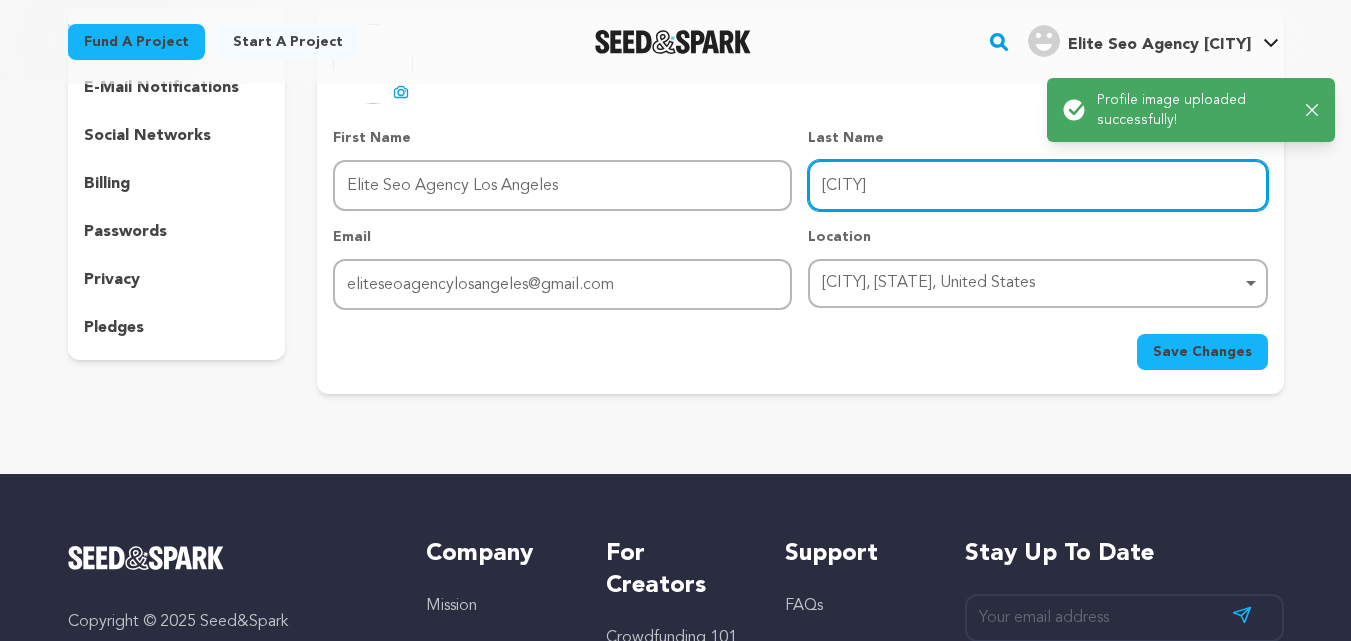 drag, startPoint x: 905, startPoint y: 188, endPoint x: 749, endPoint y: 186, distance: 156.01282 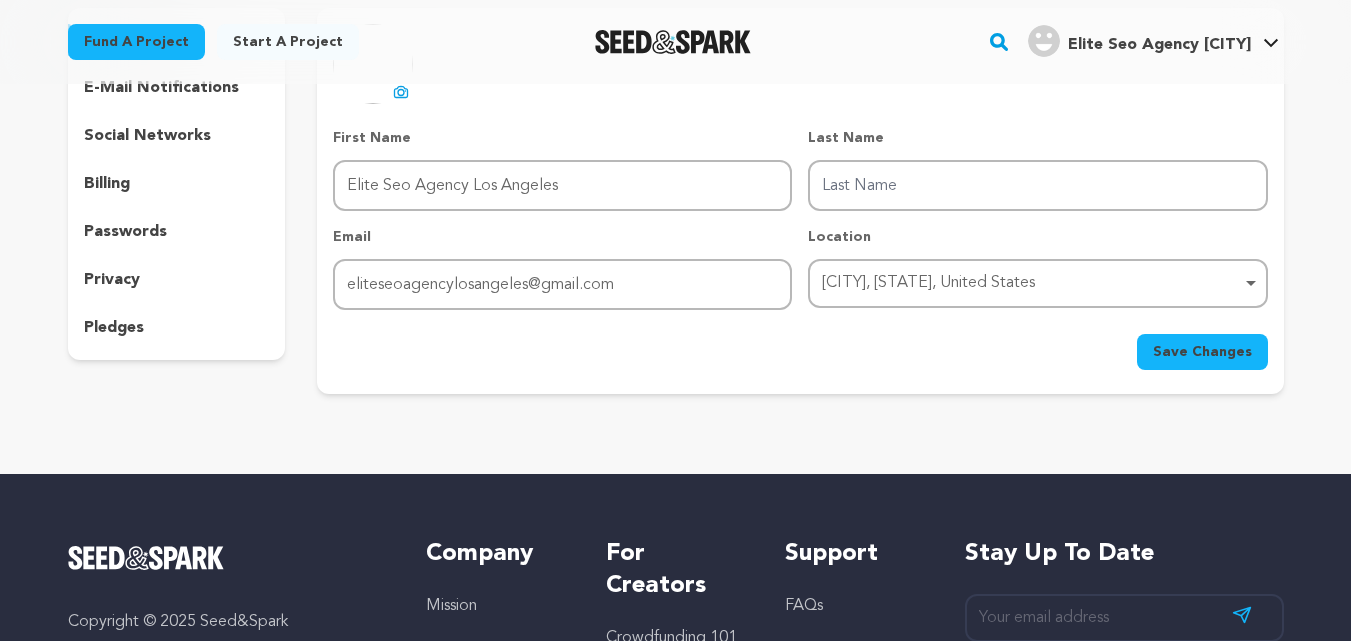 drag, startPoint x: 527, startPoint y: 363, endPoint x: 562, endPoint y: 357, distance: 35.510563 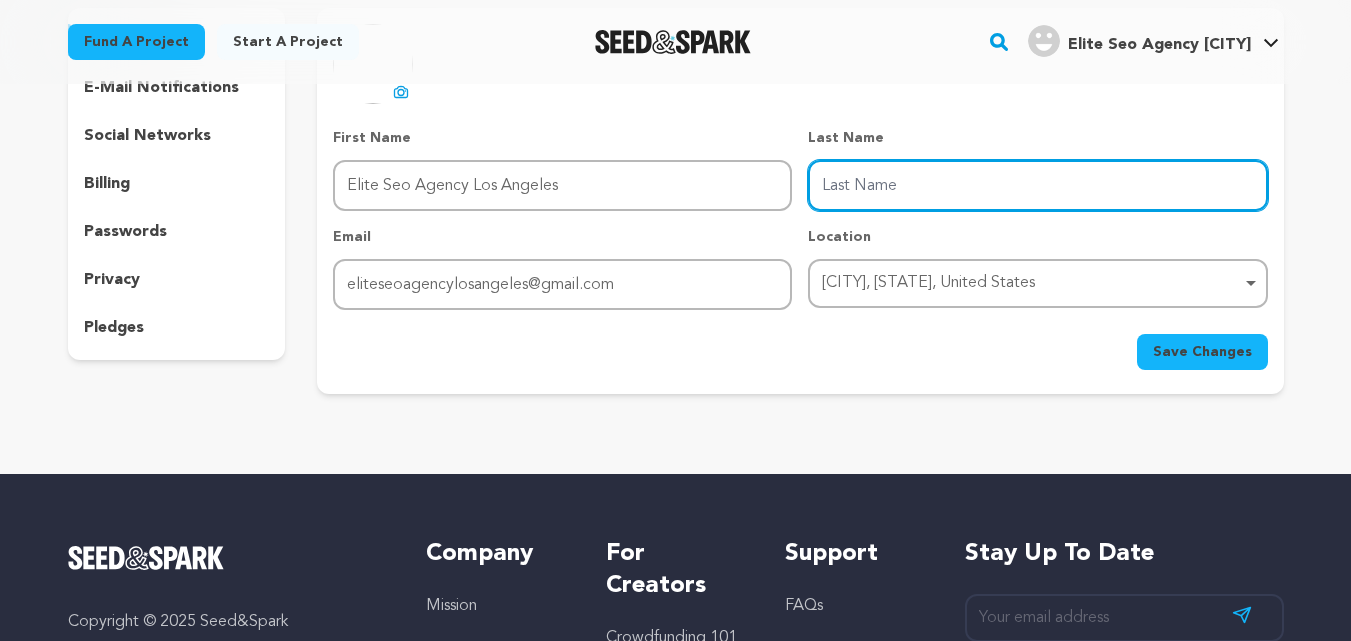 click on "Last Name" at bounding box center [1037, 185] 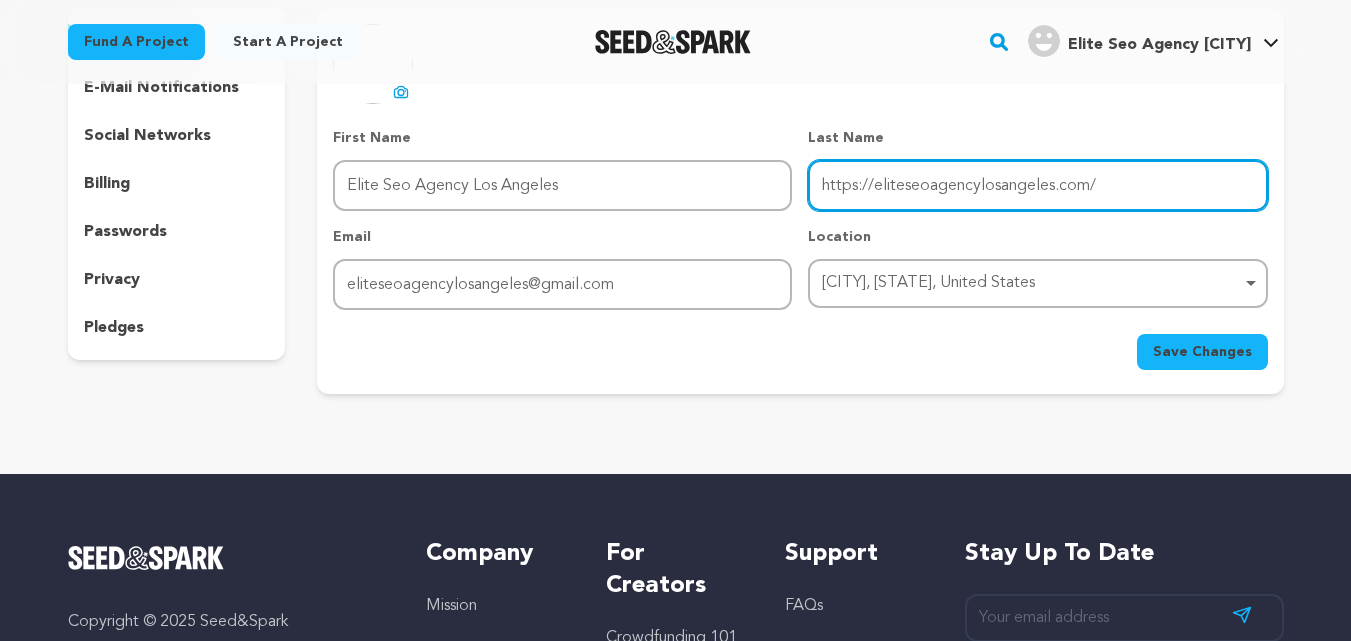 type on "https://eliteseoagencylosangeles.com/" 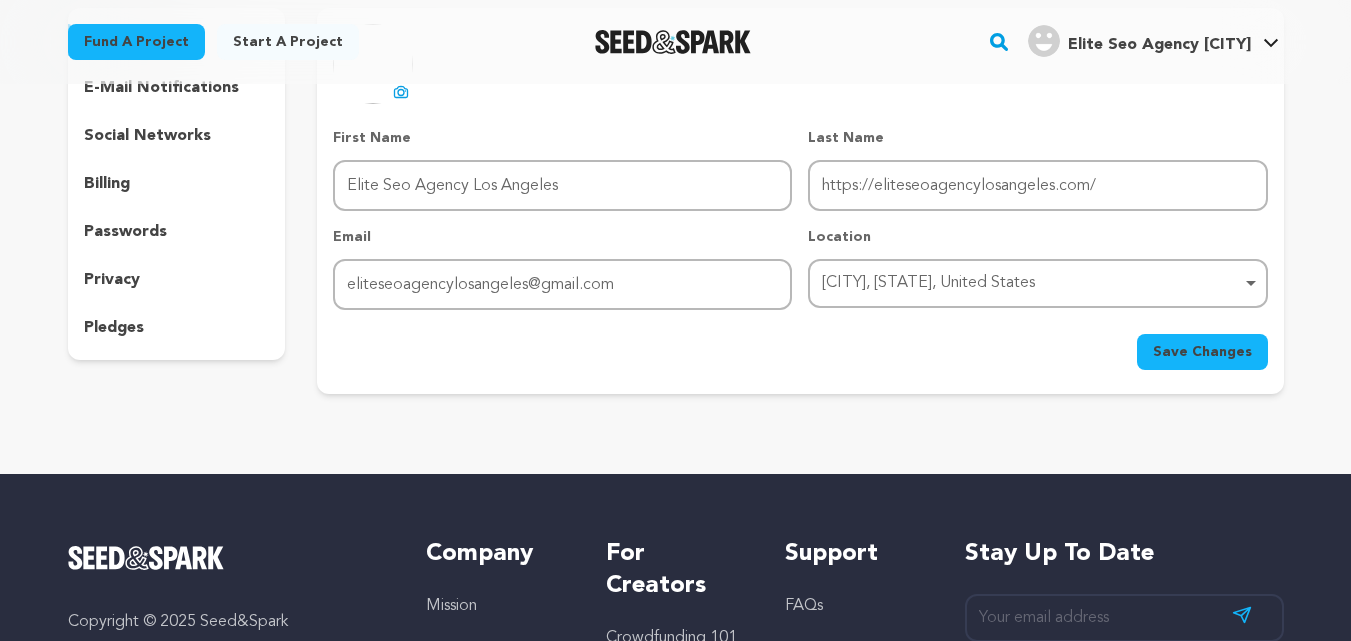 click on "First Name
First Name
Elite Seo Agency [CITY]
Last Name
Last Name
https://eliteseoagencylosangeles.com/
Email
Email
eliteseoagencylosangeles@gmail.com
Location
[CITY], [STATE], United States  [CITY], [STATE], United States Remove item  [CITY], [STATE], United States
Save Changes" at bounding box center (800, 249) 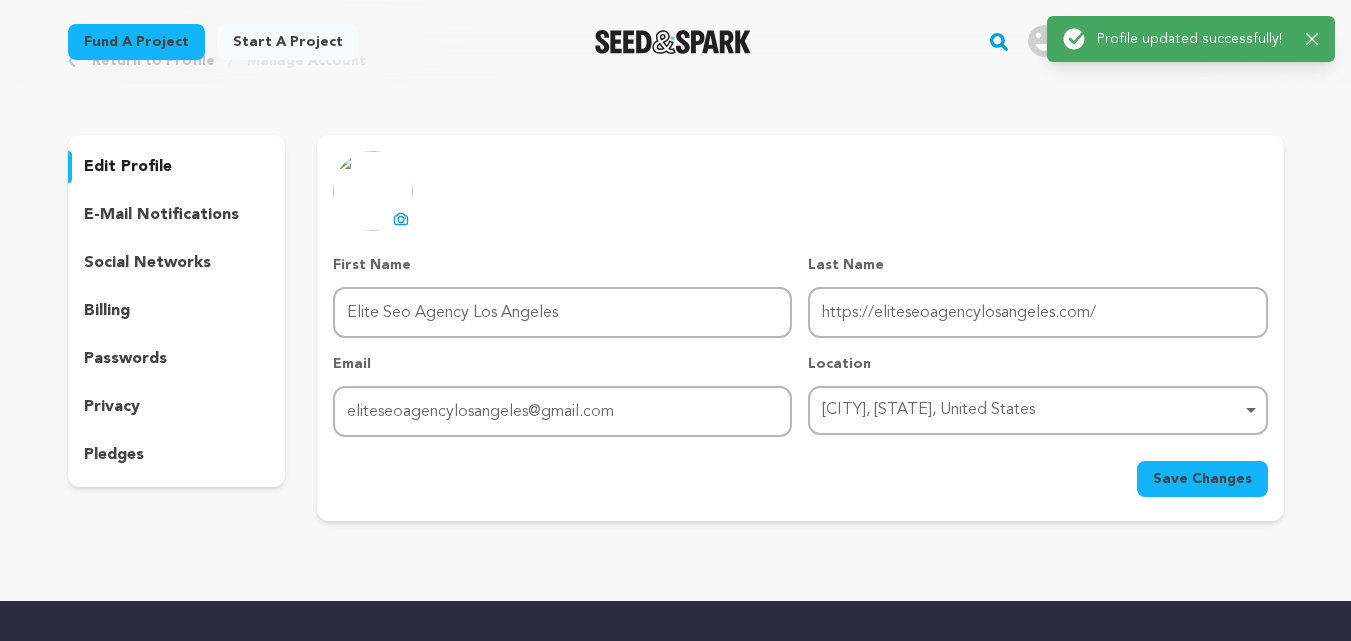 scroll, scrollTop: 0, scrollLeft: 0, axis: both 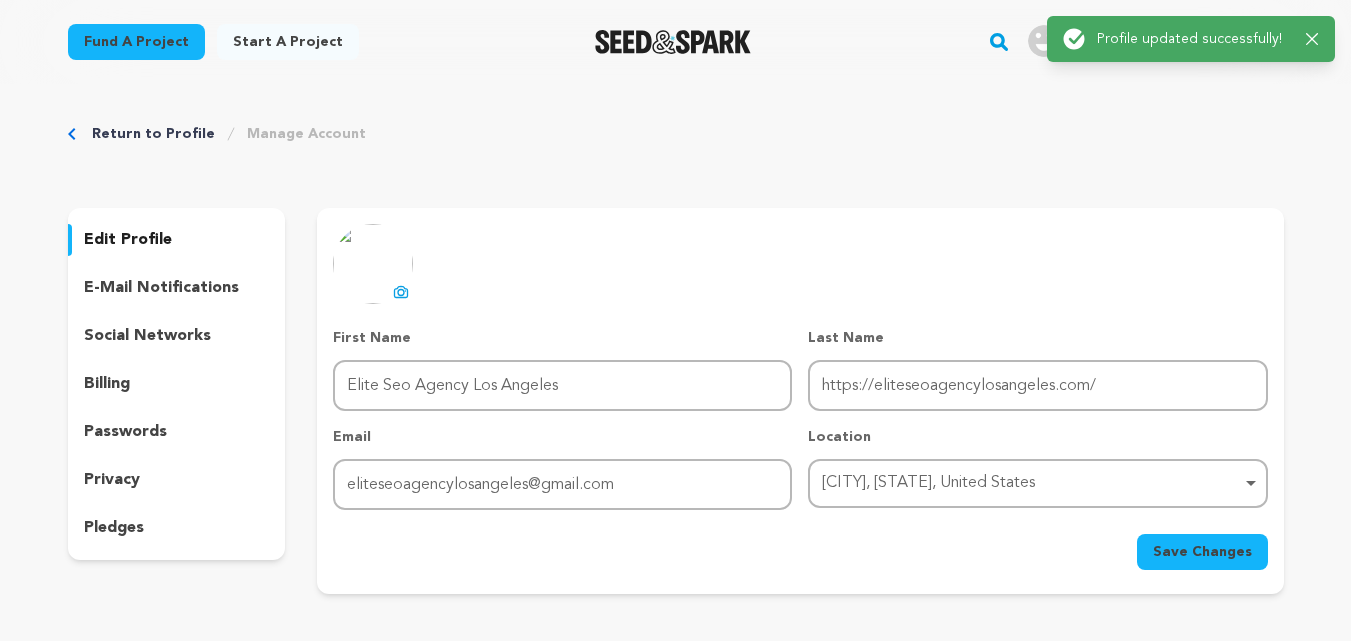 click on "Success:
Info:
Warning:
Error:
Profile updated successfully!
Close notification" at bounding box center (1191, 39) 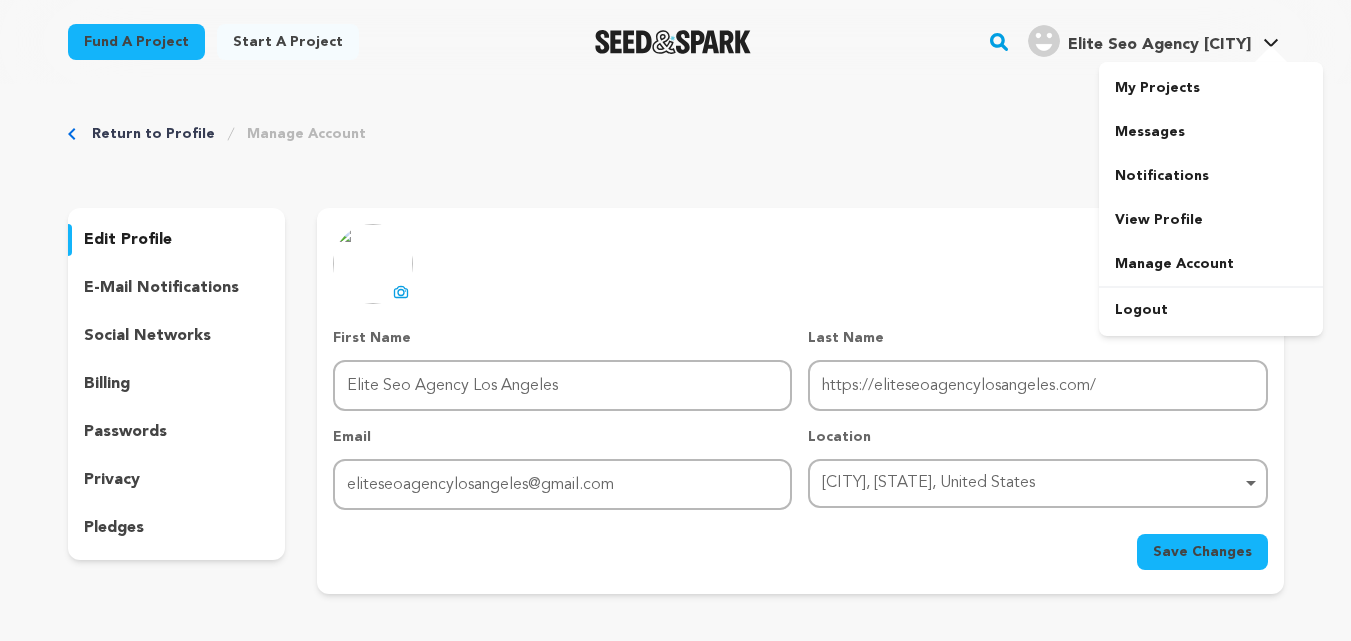 click on "Elite Seo Agency [CITY]" at bounding box center (1159, 45) 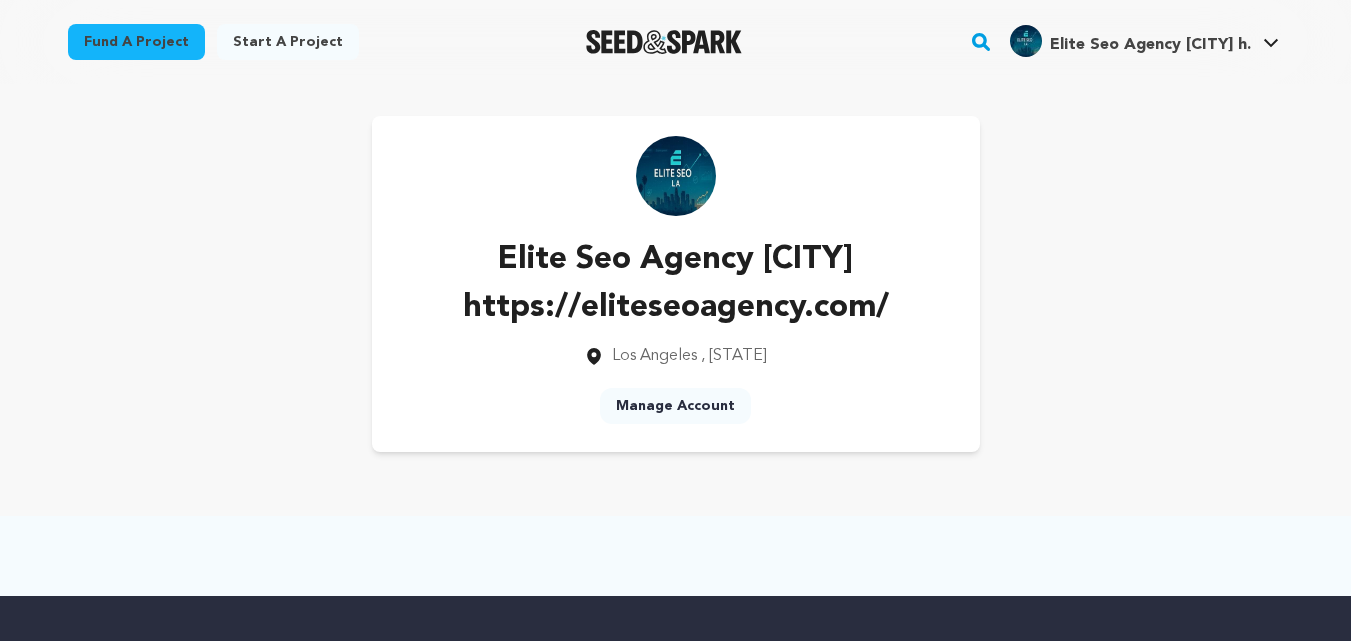 scroll, scrollTop: 0, scrollLeft: 0, axis: both 